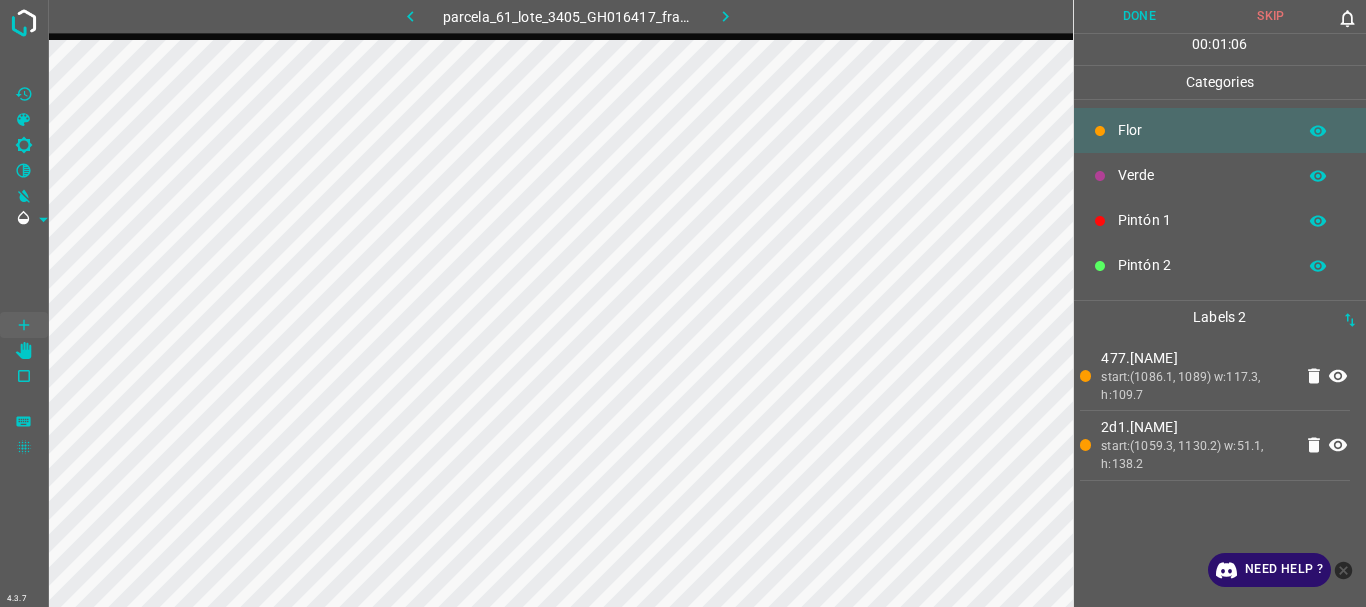 scroll, scrollTop: 0, scrollLeft: 0, axis: both 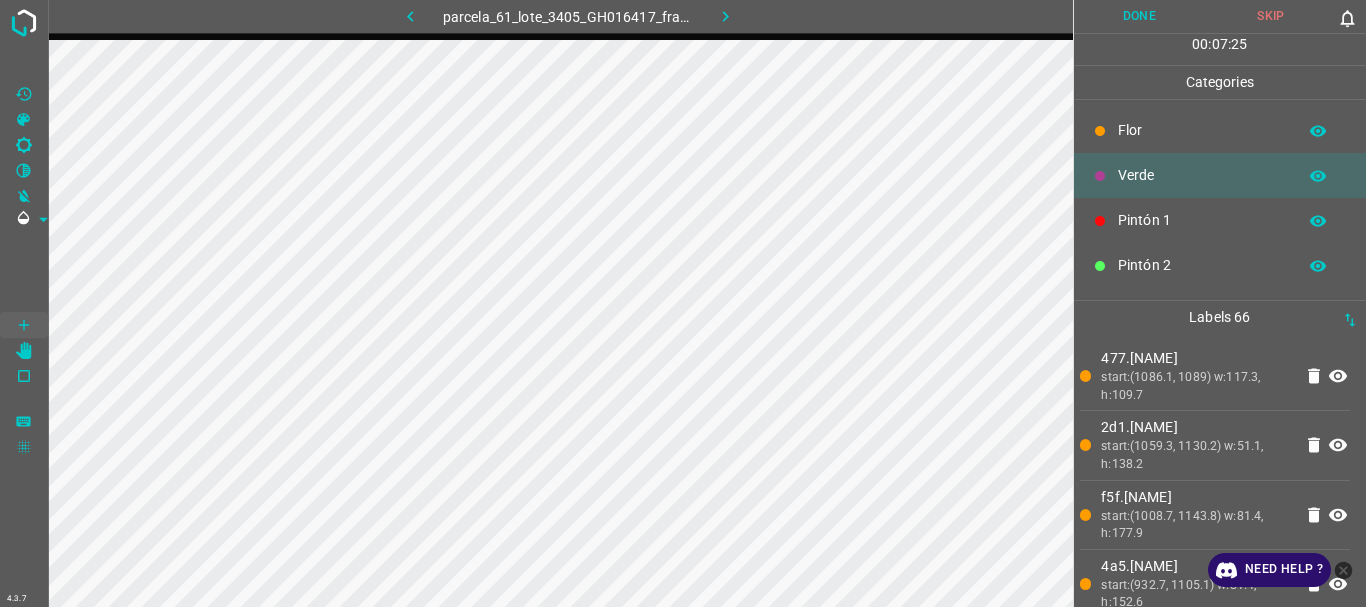 click on "Flor" at bounding box center (1202, 130) 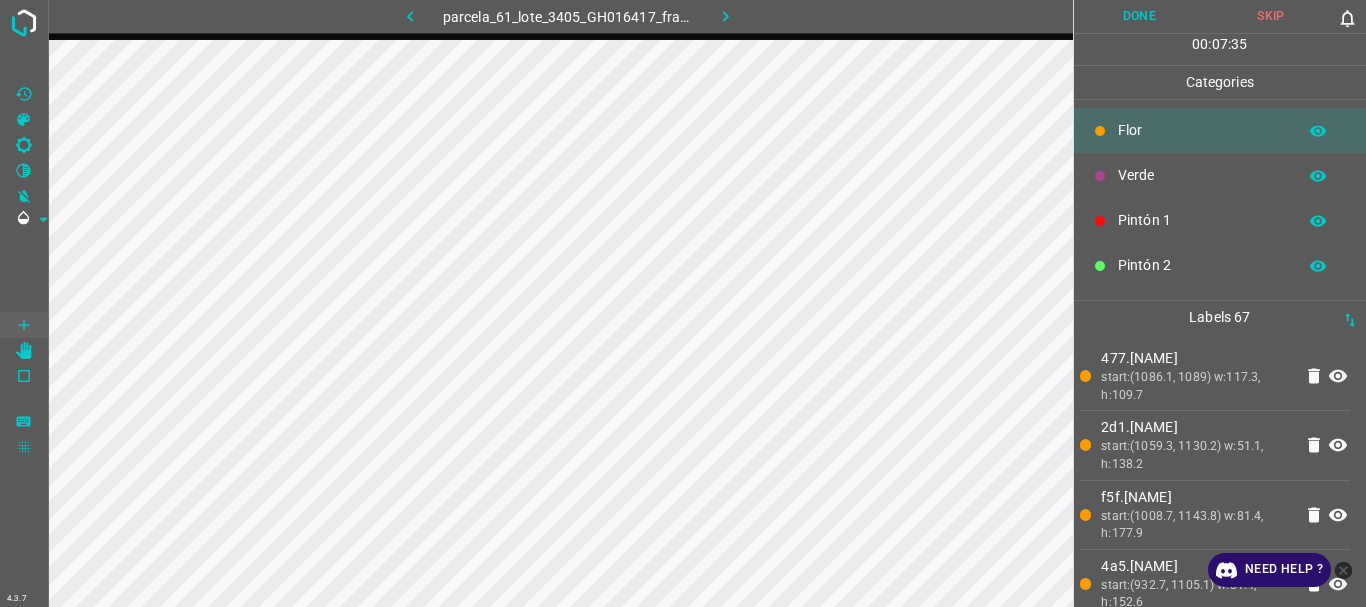 click on "Verde" at bounding box center [1202, 175] 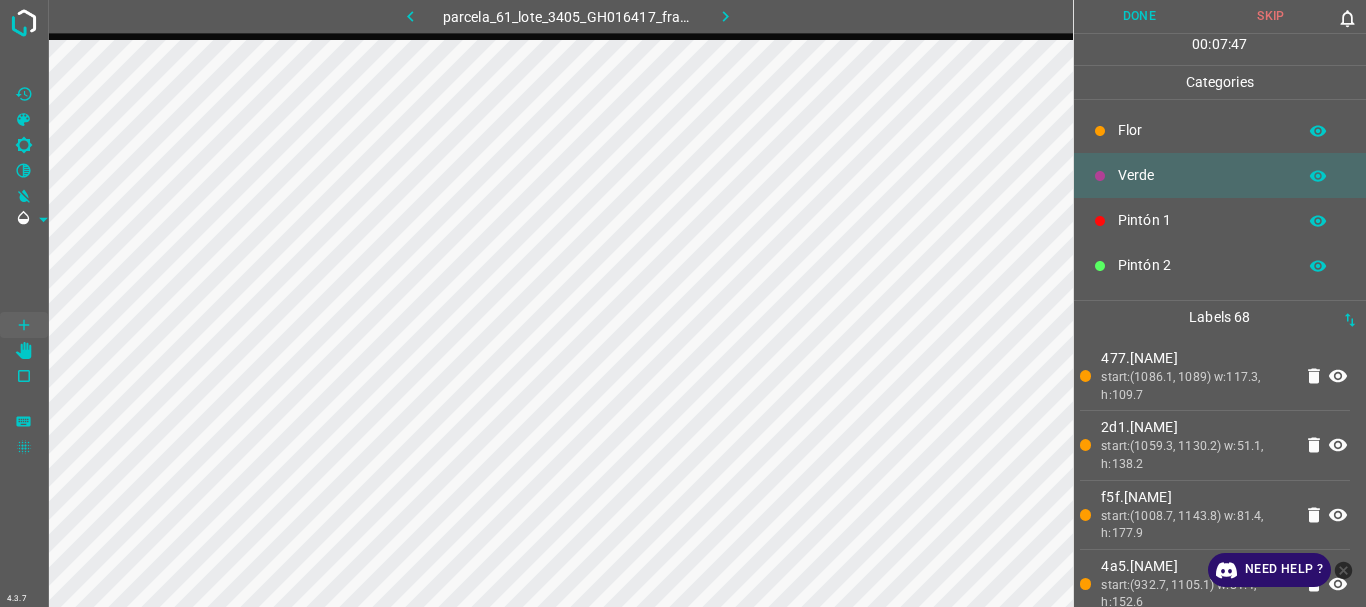 click on "Flor" at bounding box center [1202, 130] 